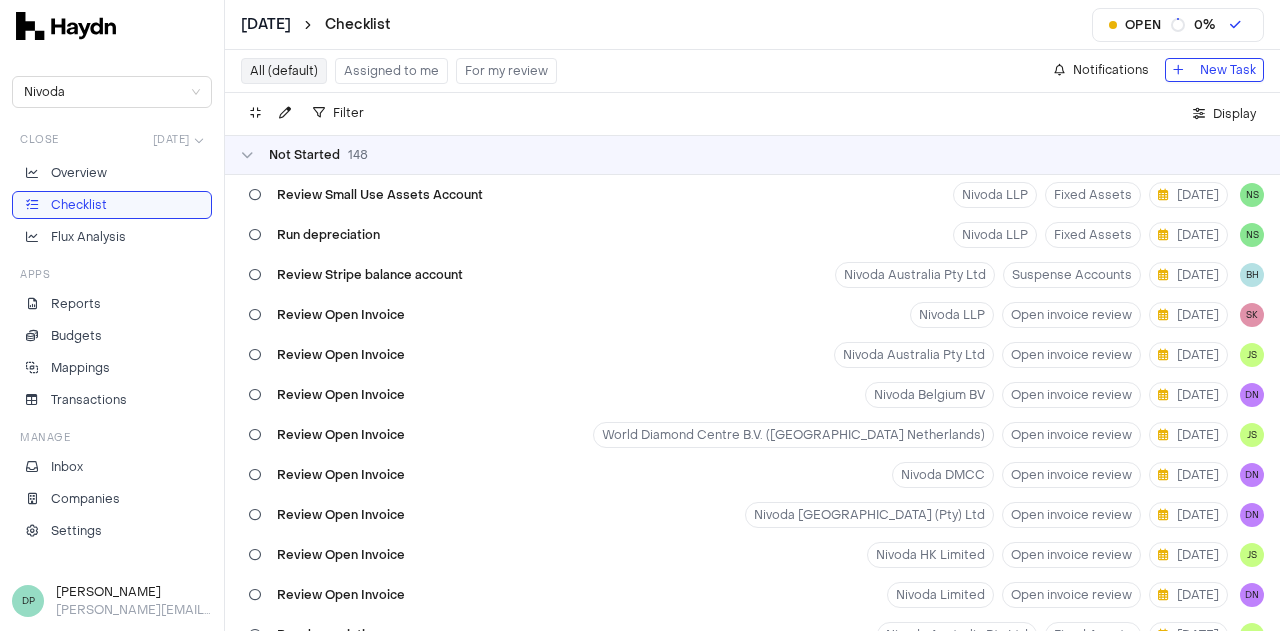 scroll, scrollTop: 0, scrollLeft: 0, axis: both 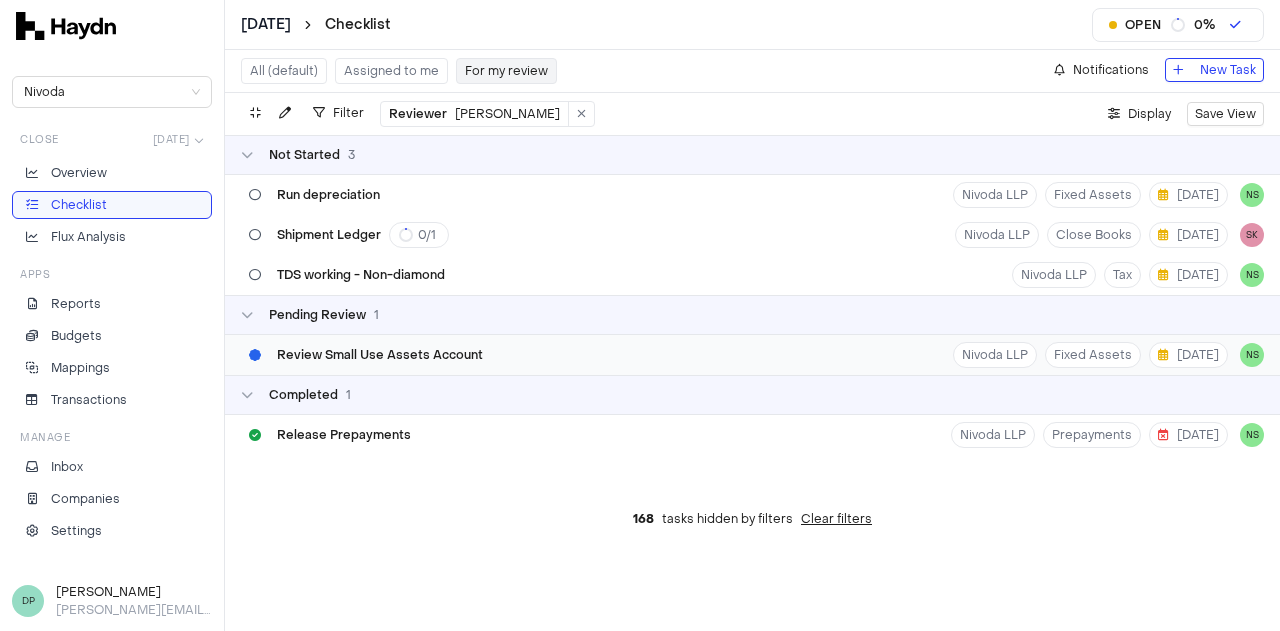 click on "Review Small Use Assets Account Nivoda LLP Fixed Assets [DATE] NS" at bounding box center [752, 355] 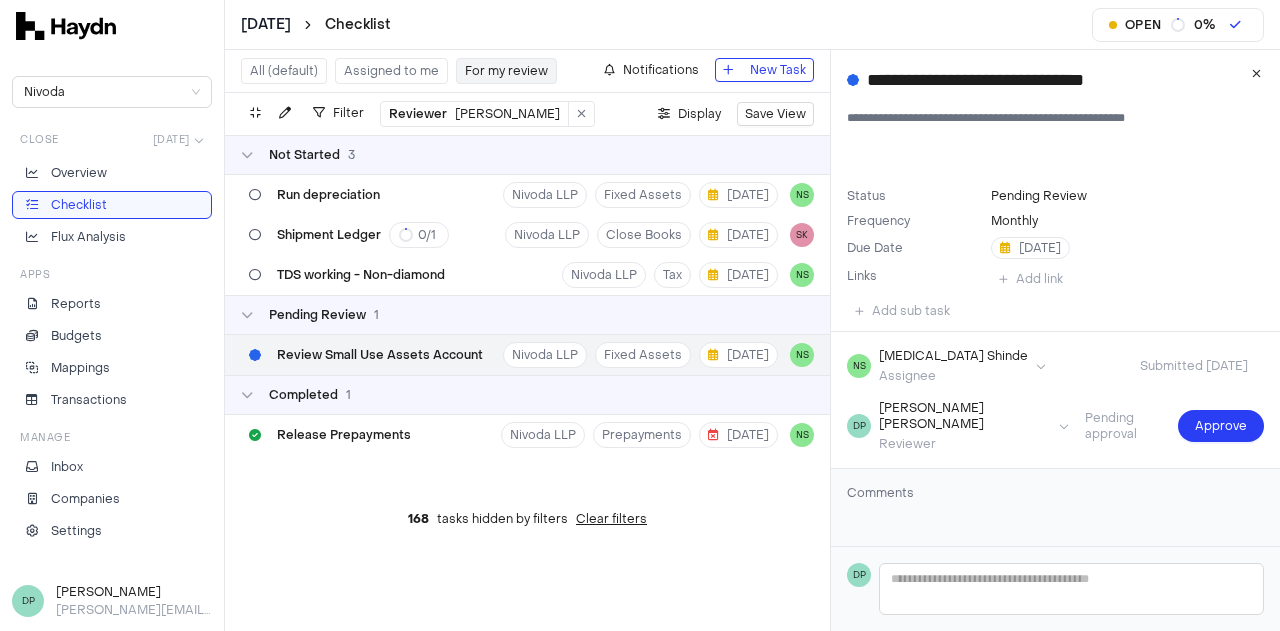 click on "**********" at bounding box center [640, 315] 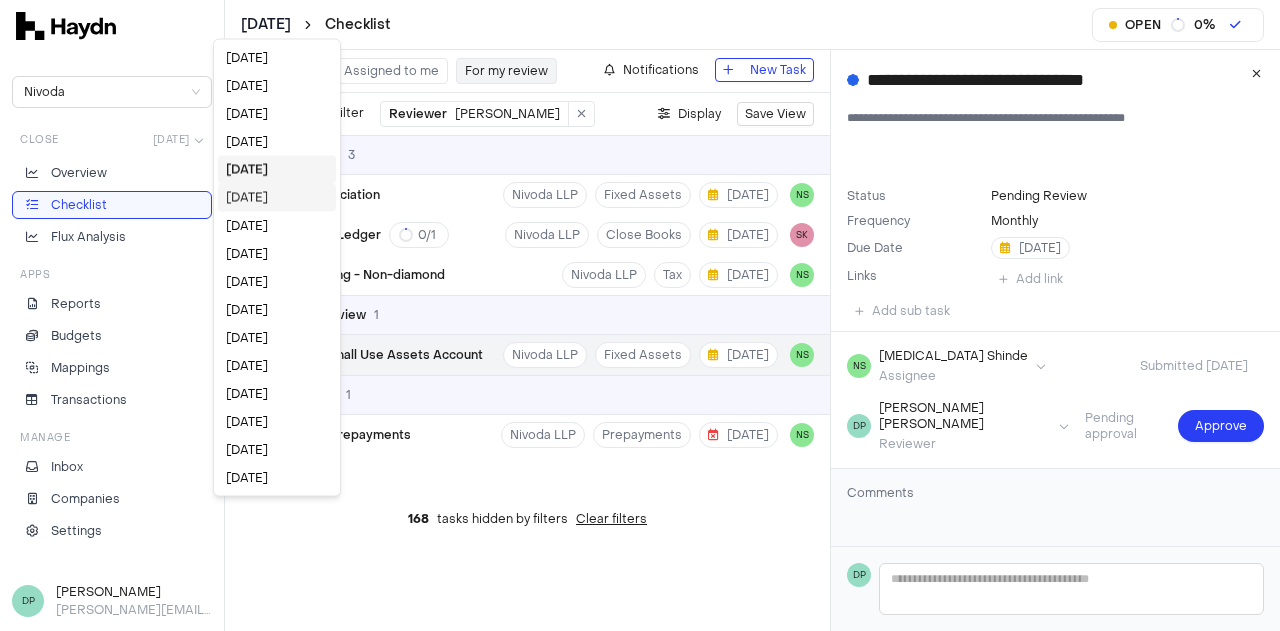click on "[DATE]" at bounding box center [277, 198] 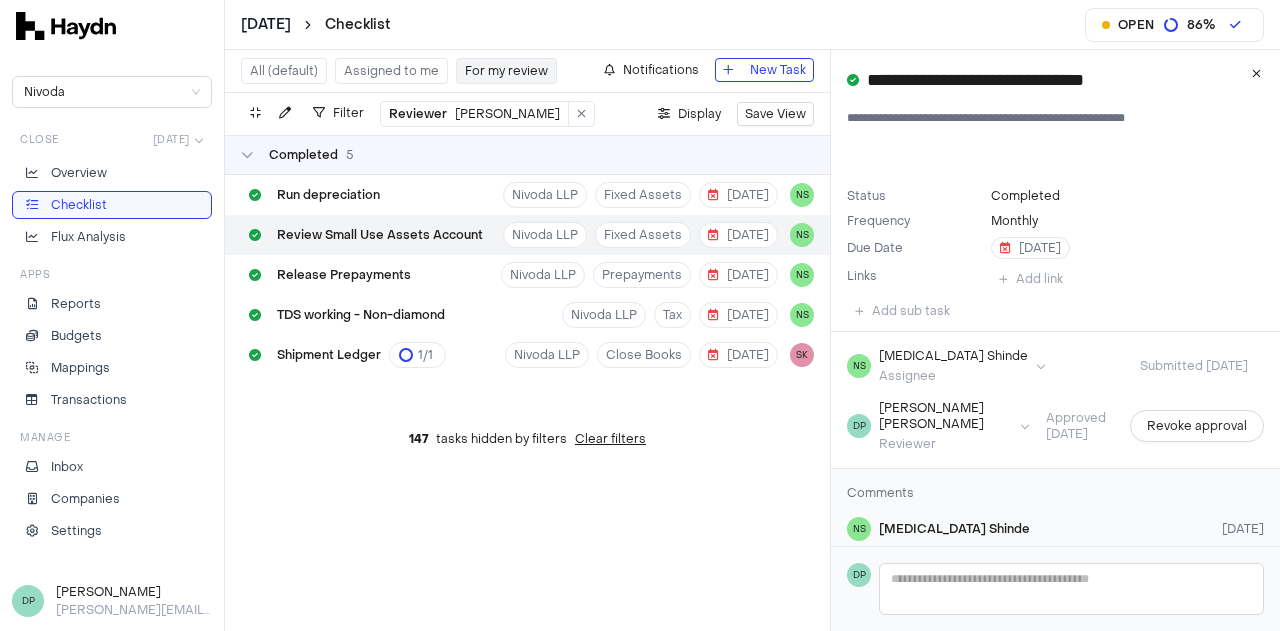 click on "Review Small Use Assets Account" at bounding box center [380, 235] 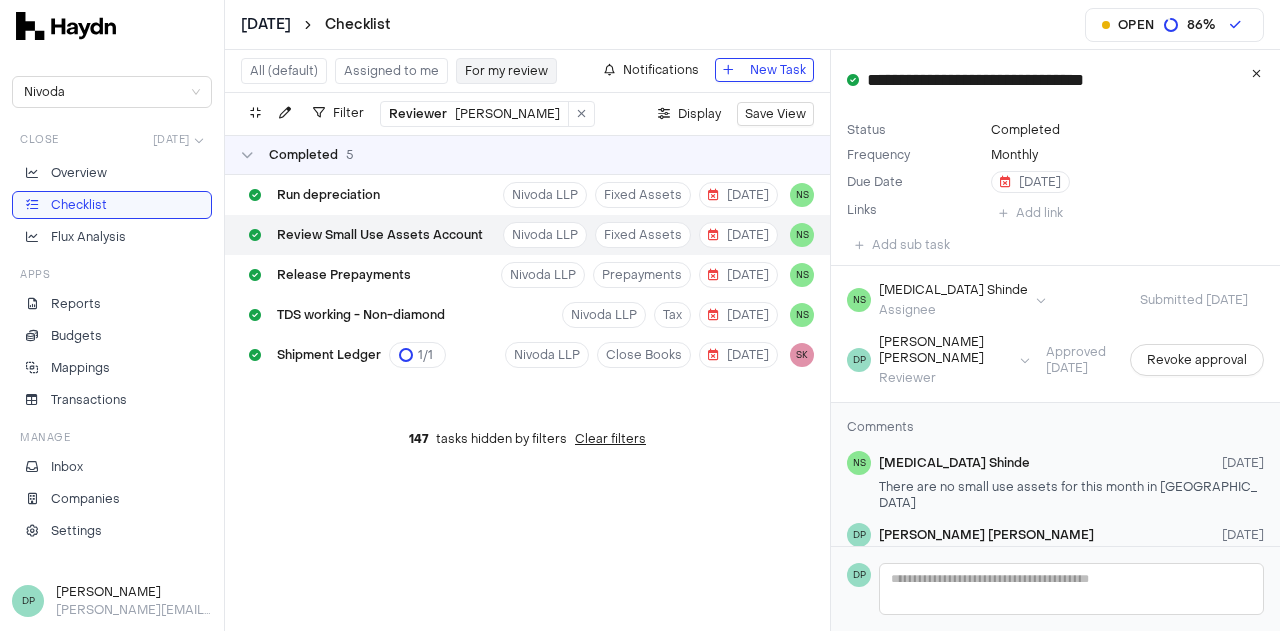 scroll, scrollTop: 90, scrollLeft: 0, axis: vertical 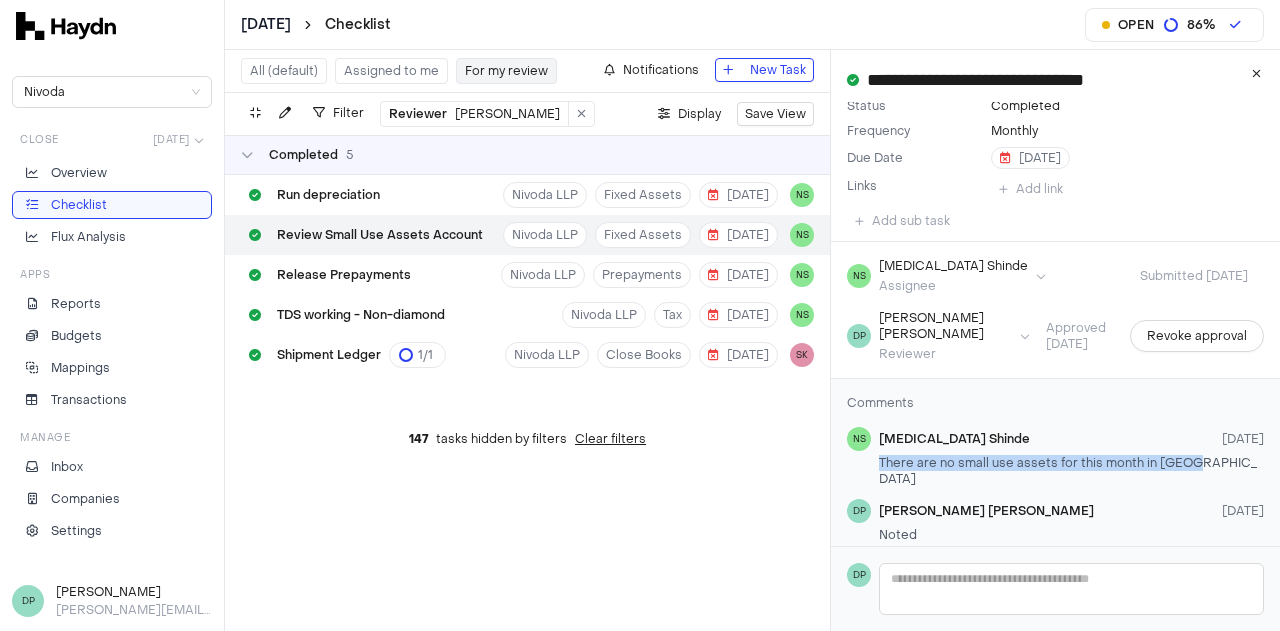 drag, startPoint x: 876, startPoint y: 442, endPoint x: 1182, endPoint y: 446, distance: 306.02615 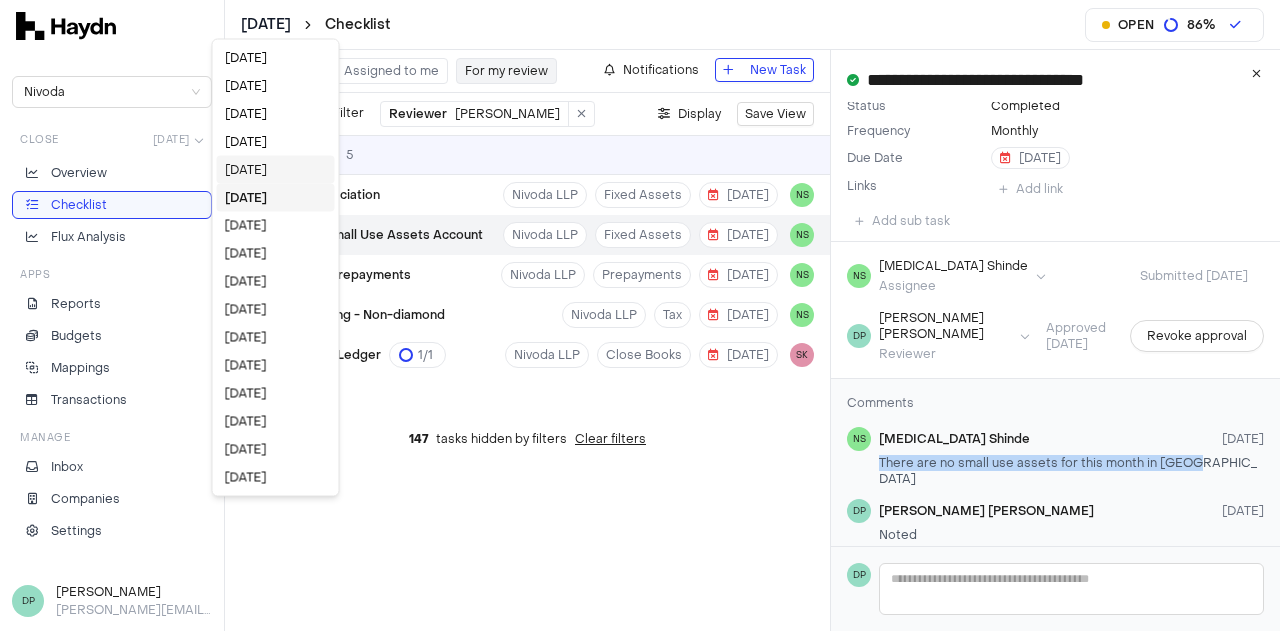 click on "[DATE]" at bounding box center [276, 170] 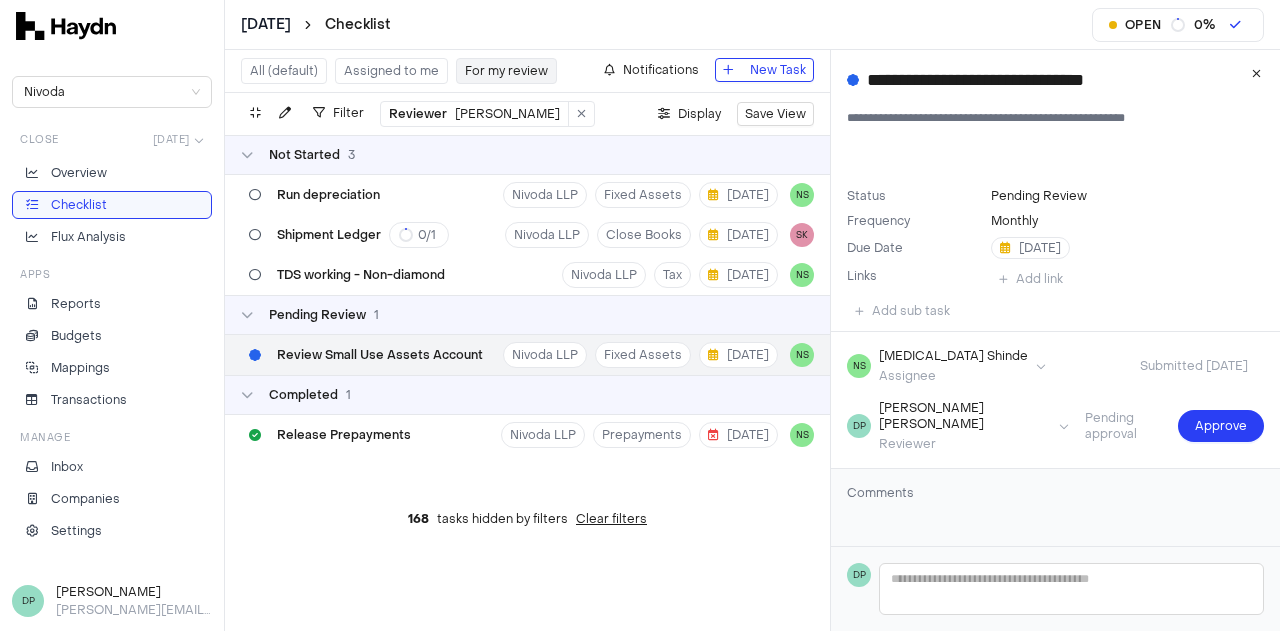 scroll, scrollTop: 0, scrollLeft: 0, axis: both 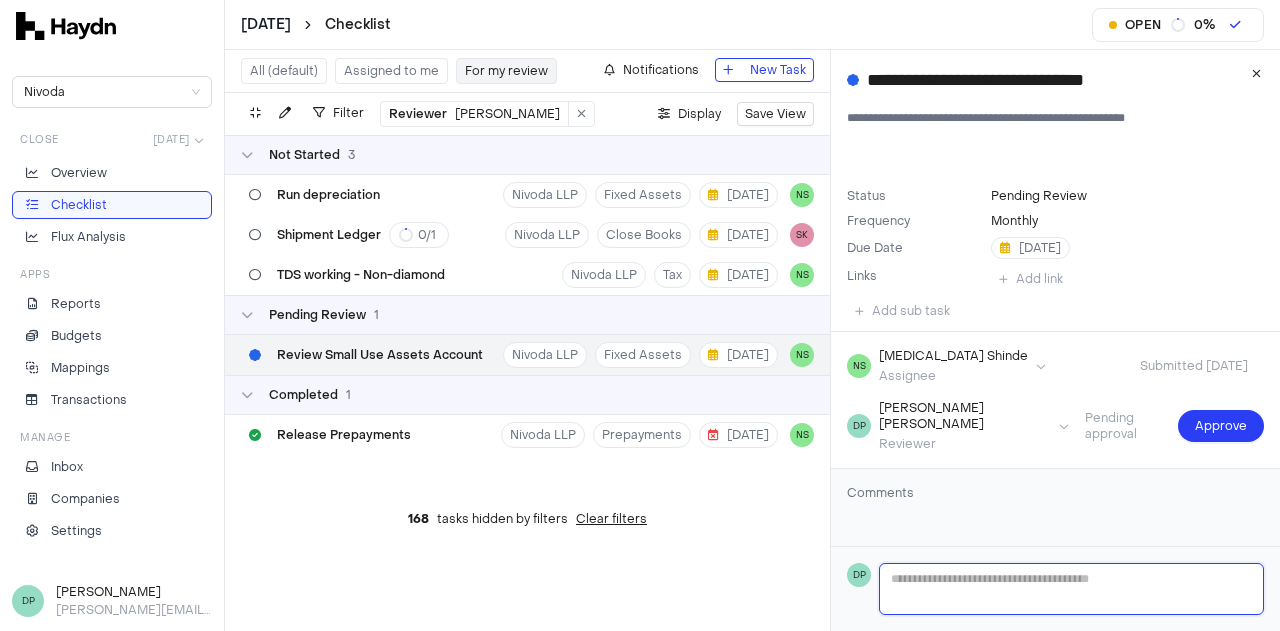 click at bounding box center (1071, 589) 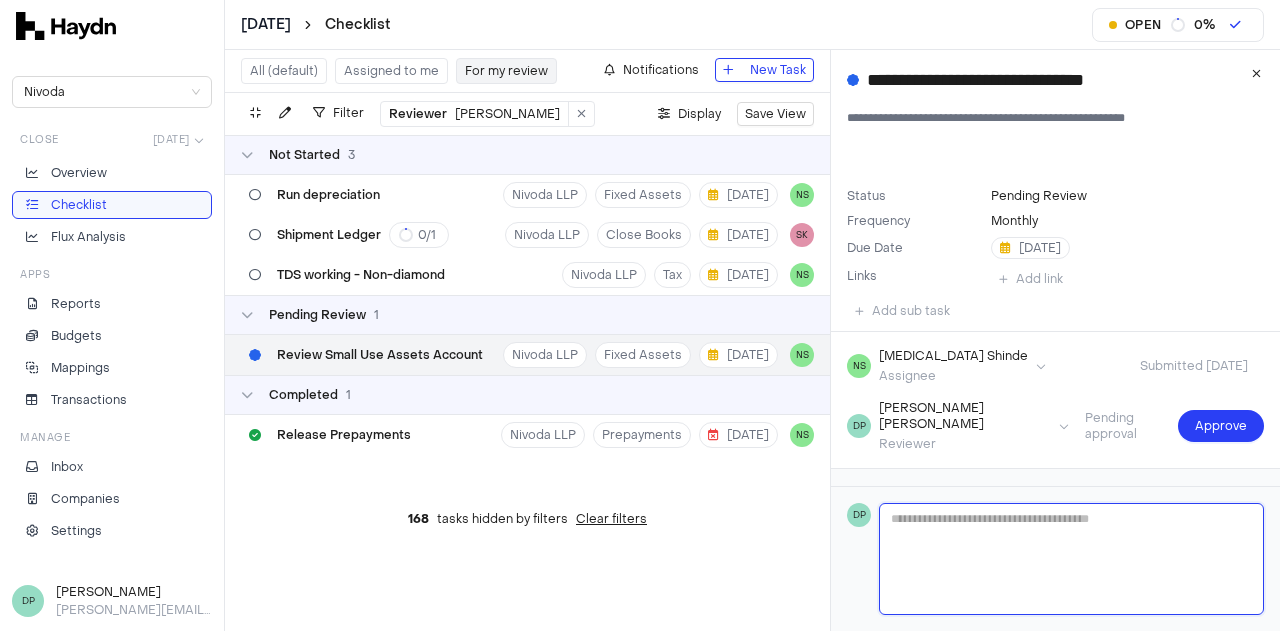 paste on "**********" 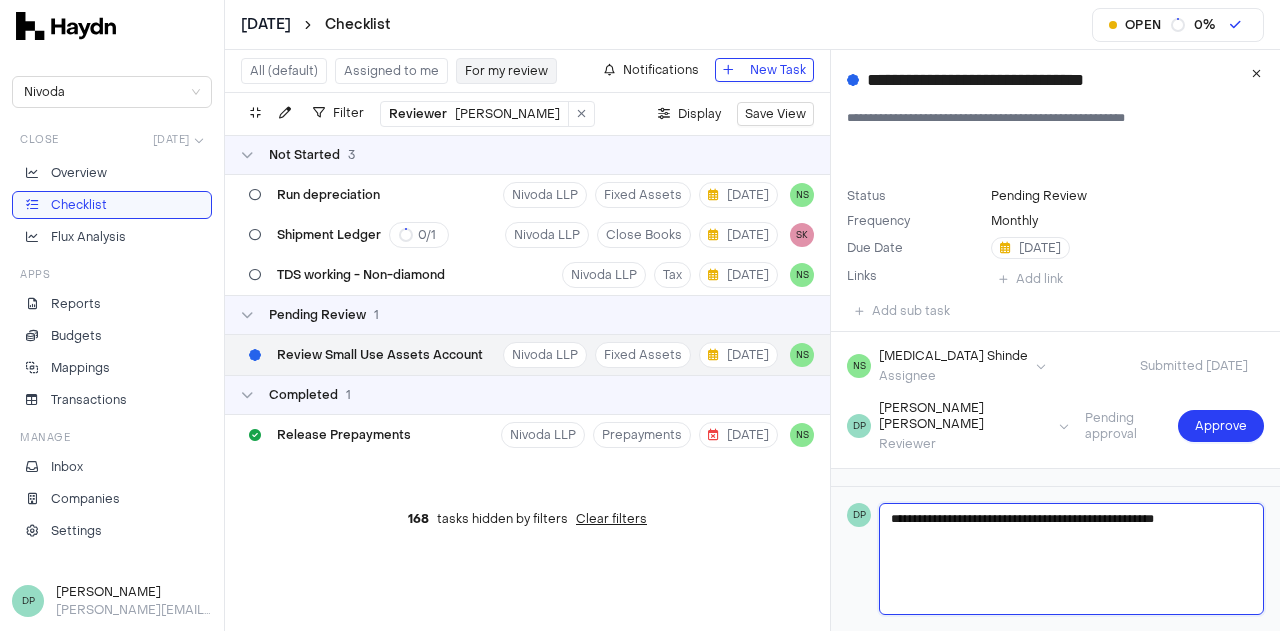 click on "**********" at bounding box center (1071, 559) 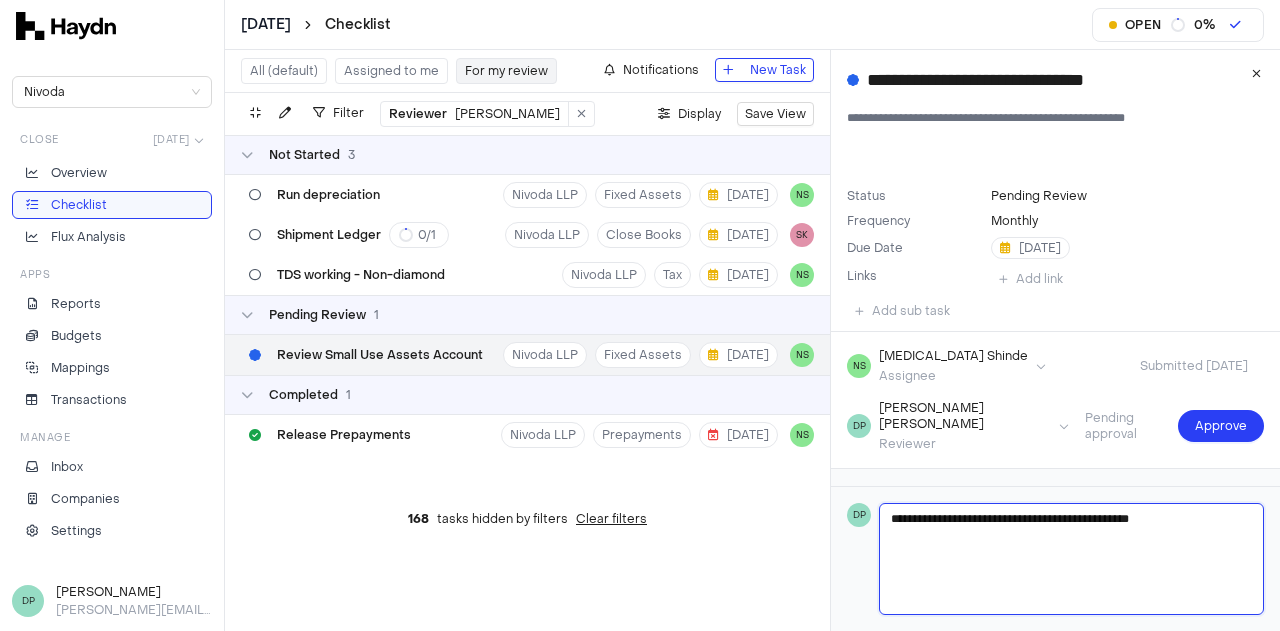 type 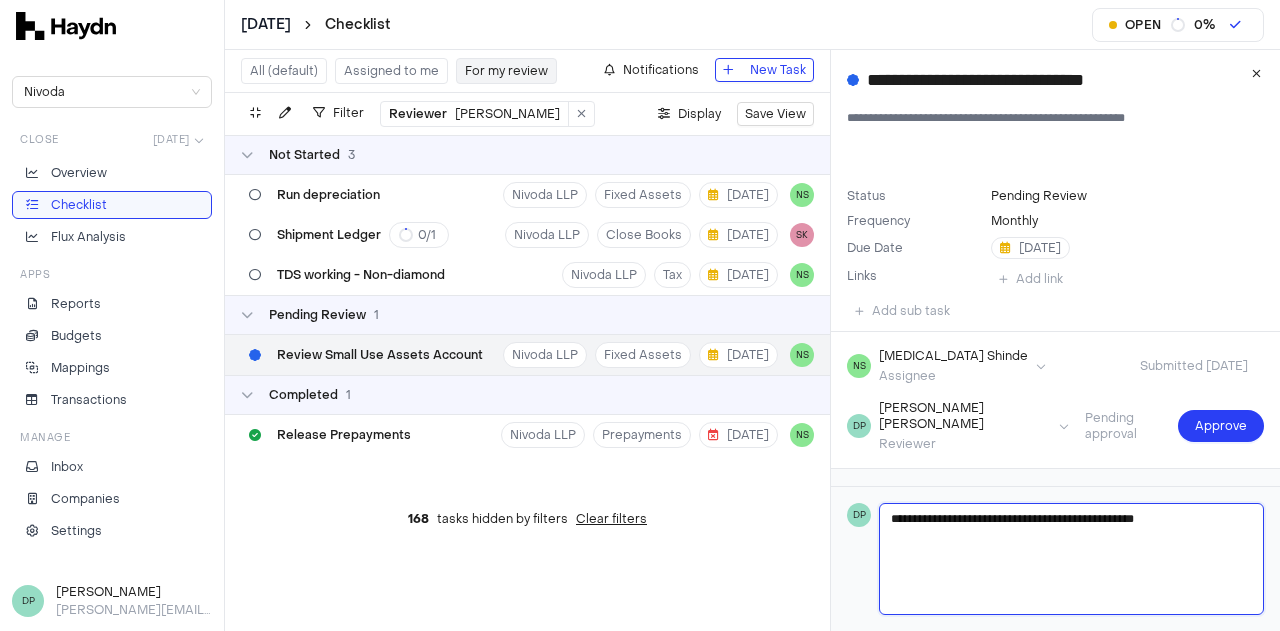type 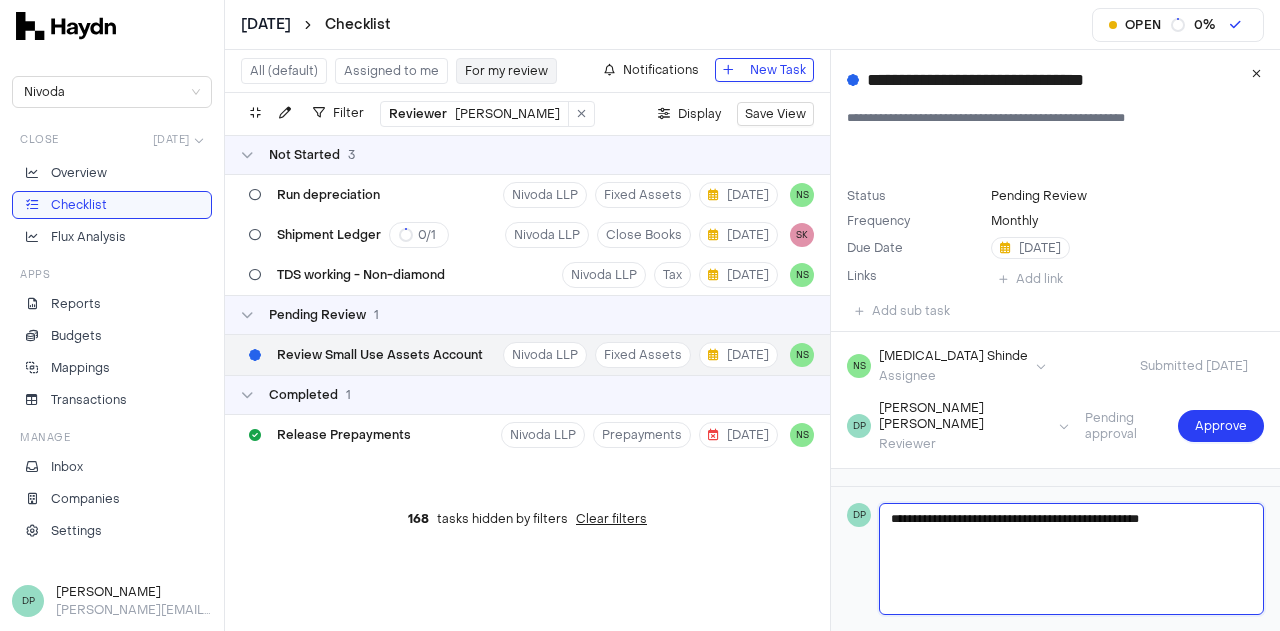 type 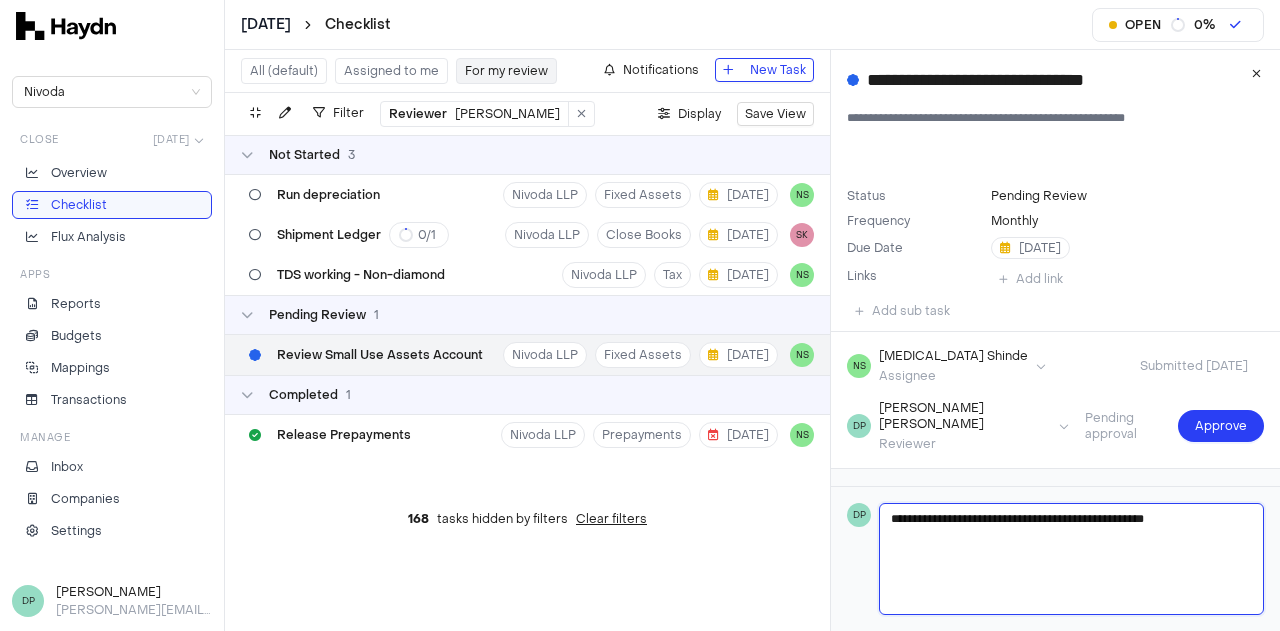 type 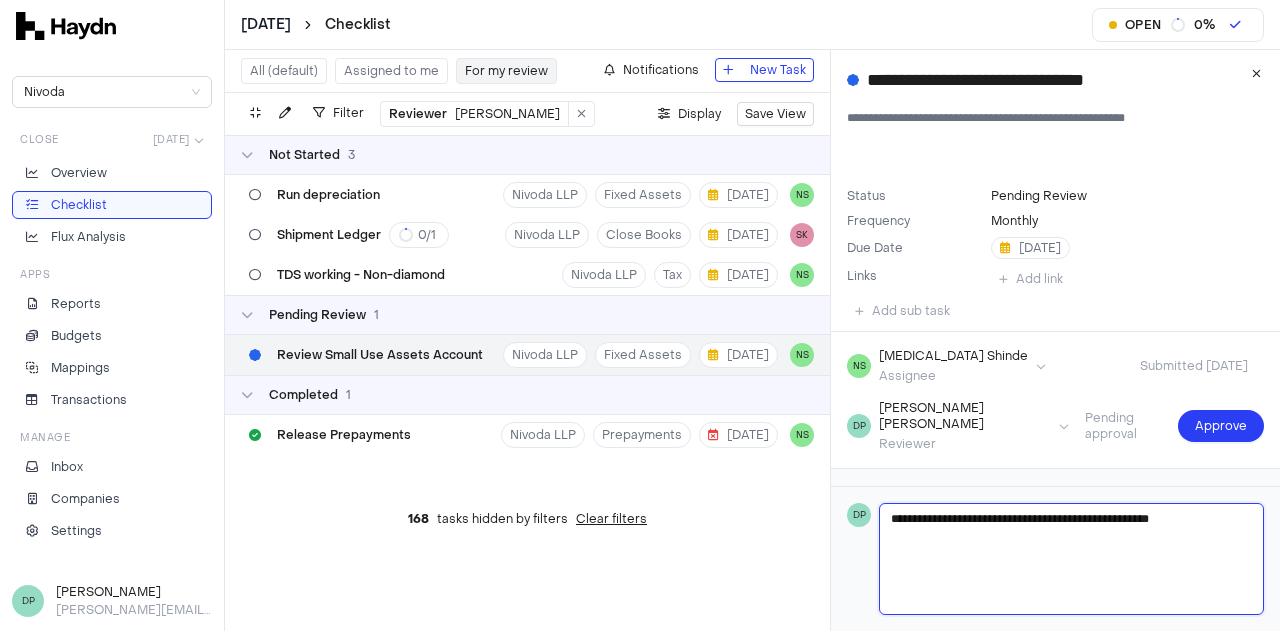 type 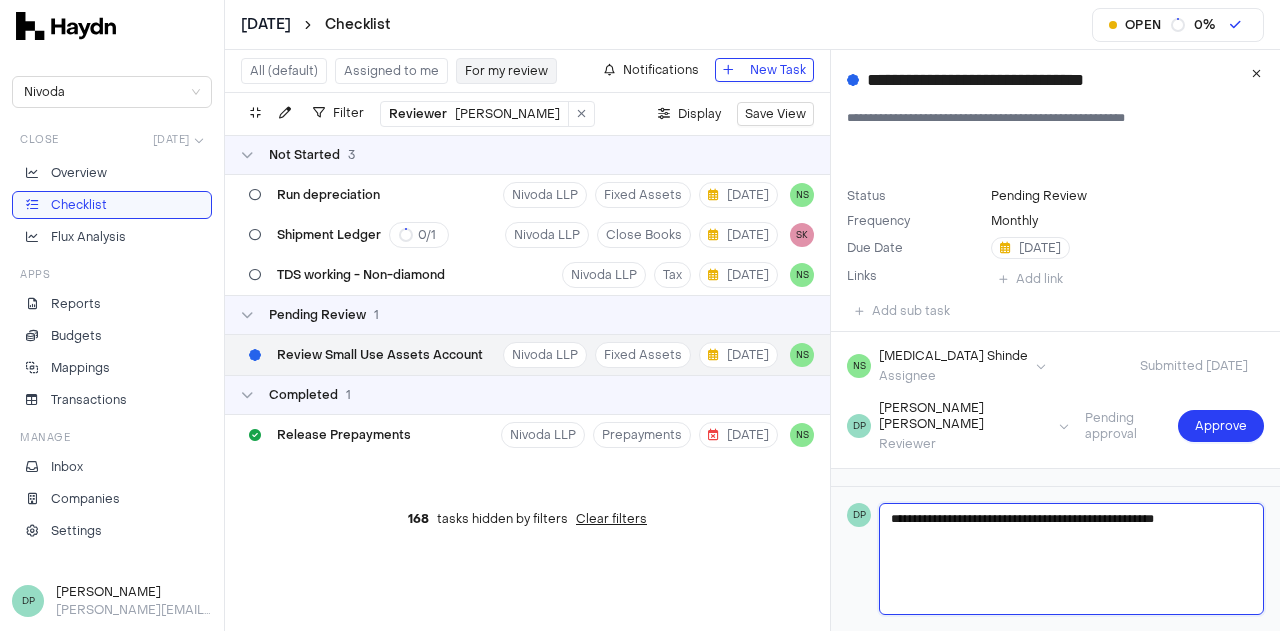 type 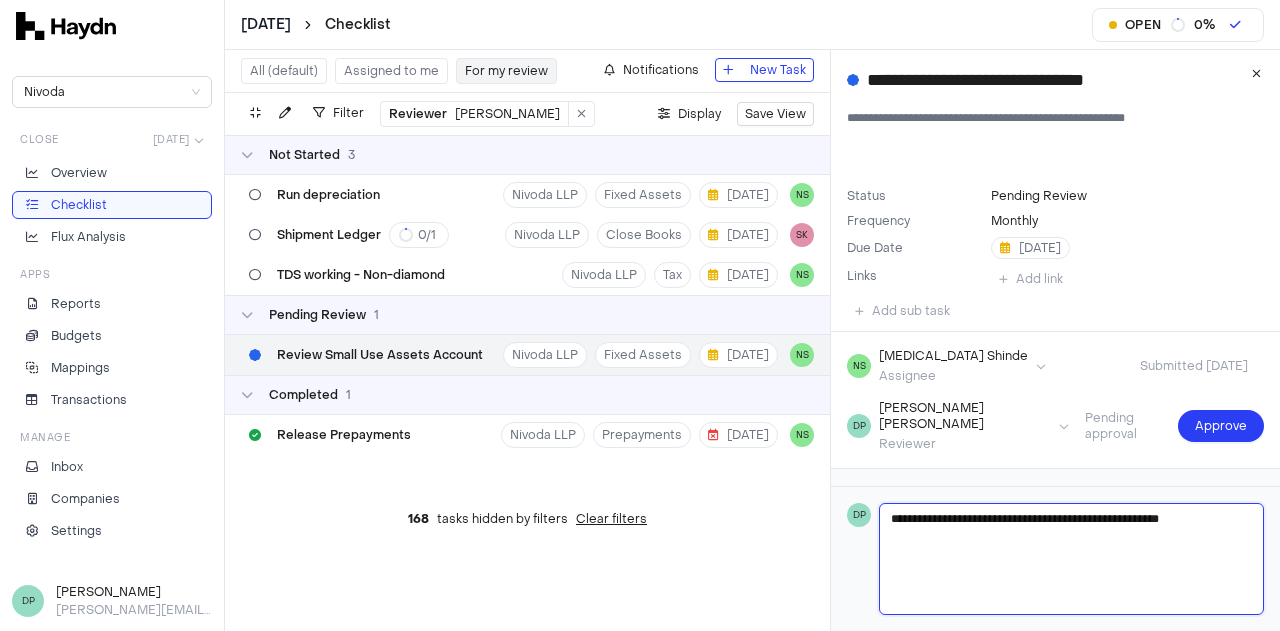 type 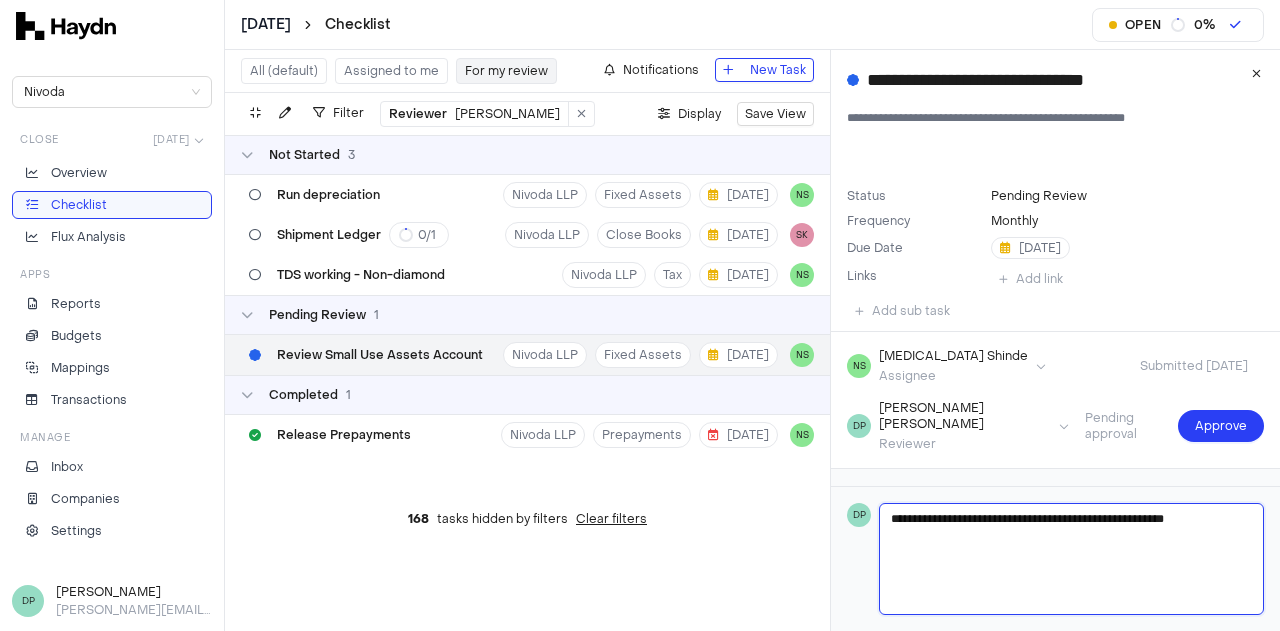 type 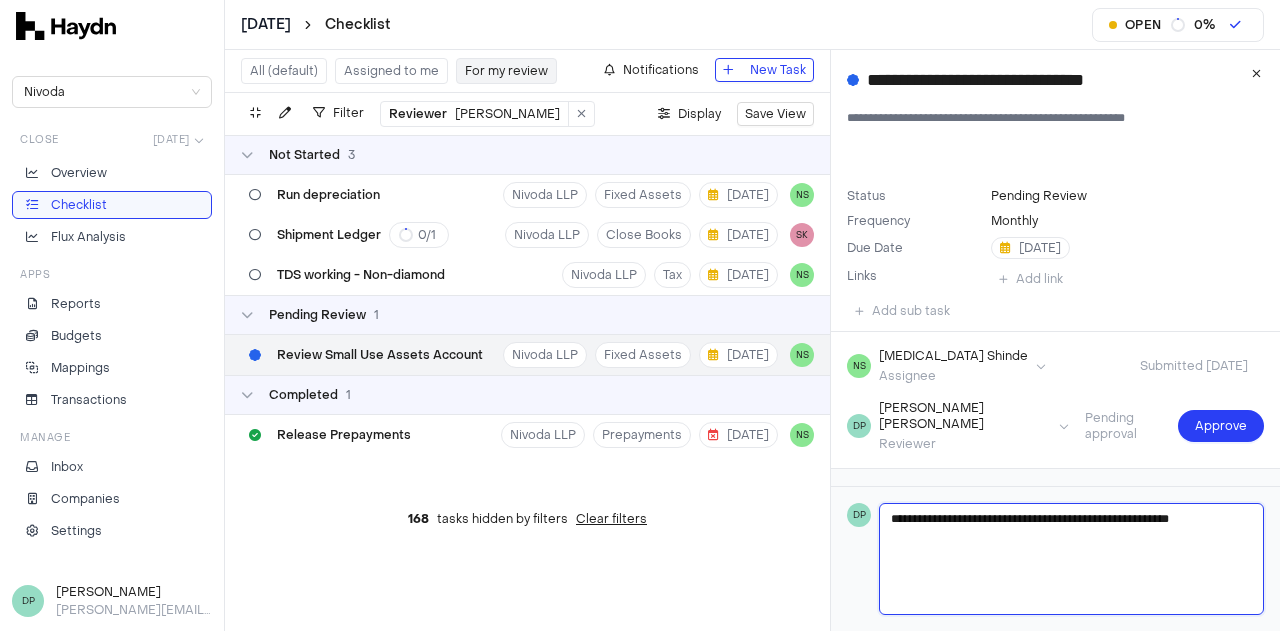type 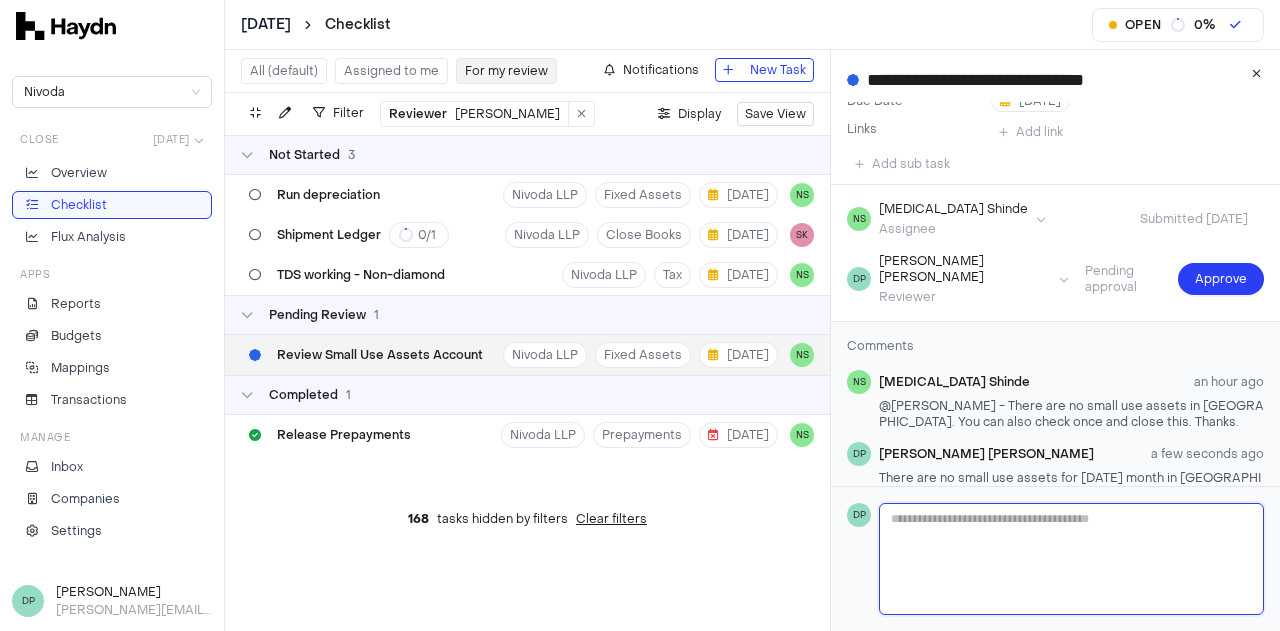 scroll, scrollTop: 166, scrollLeft: 0, axis: vertical 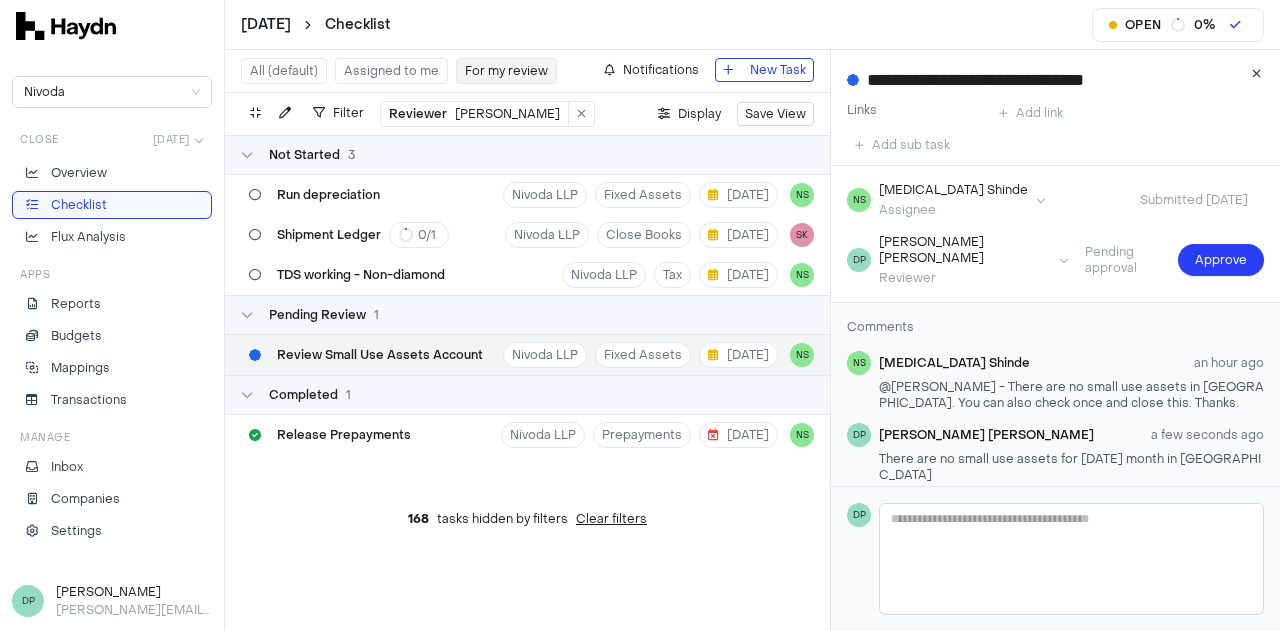 type 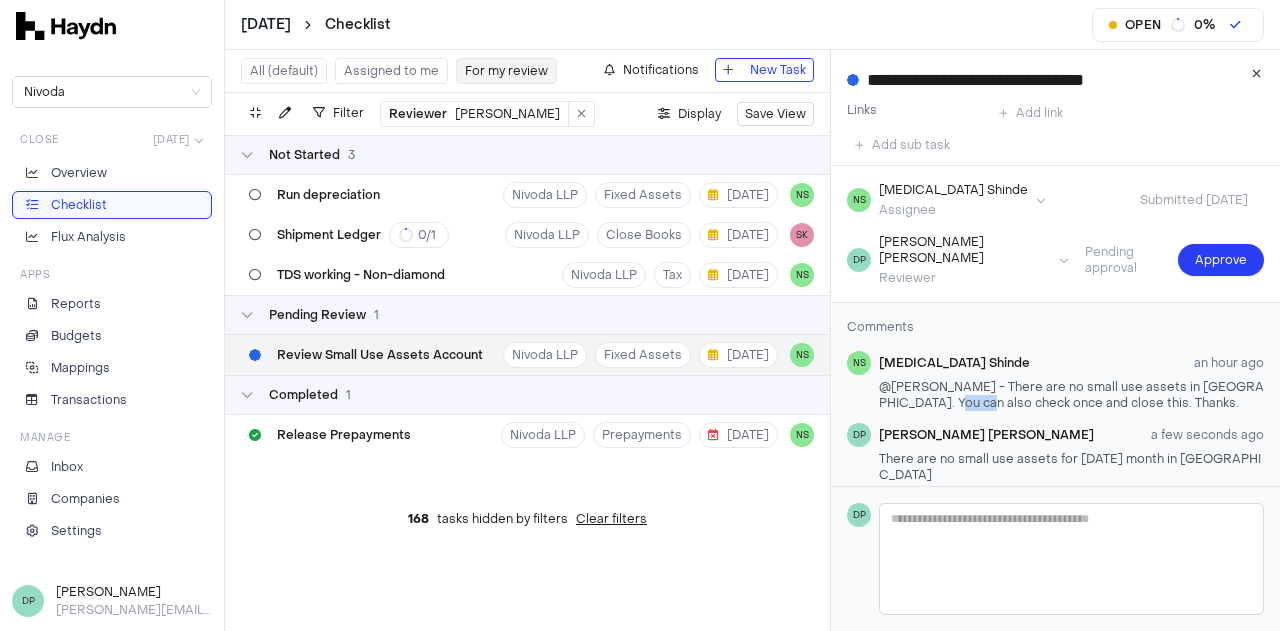 scroll, scrollTop: 106, scrollLeft: 0, axis: vertical 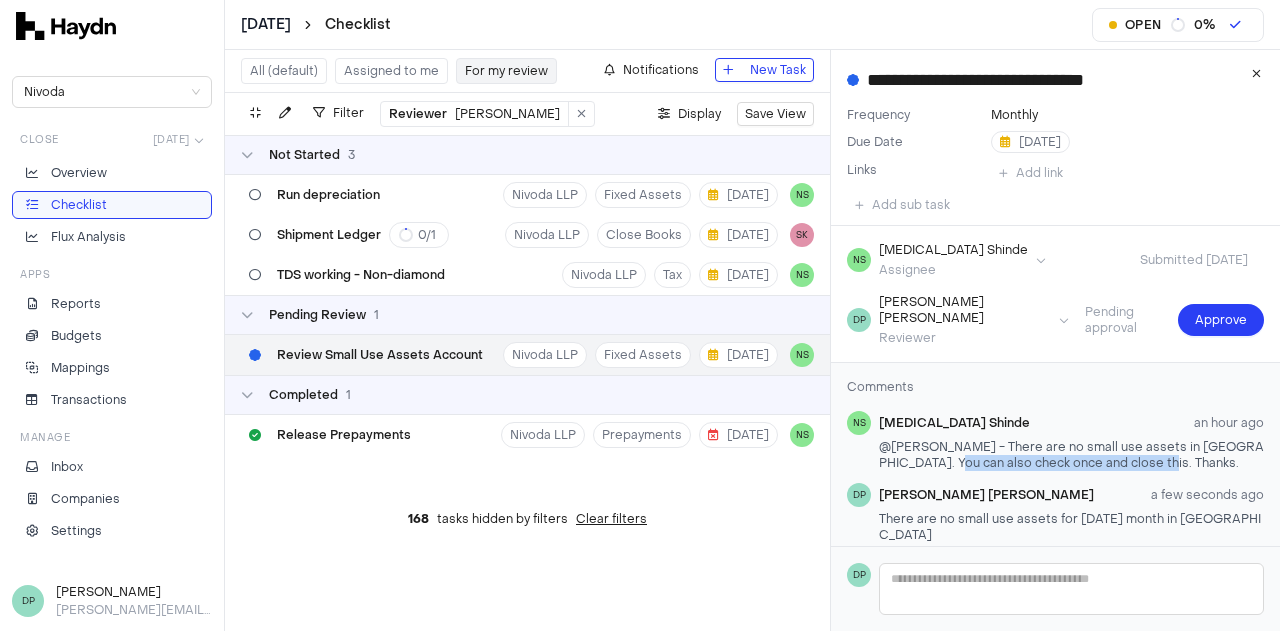 drag, startPoint x: 911, startPoint y: 439, endPoint x: 1126, endPoint y: 446, distance: 215.11392 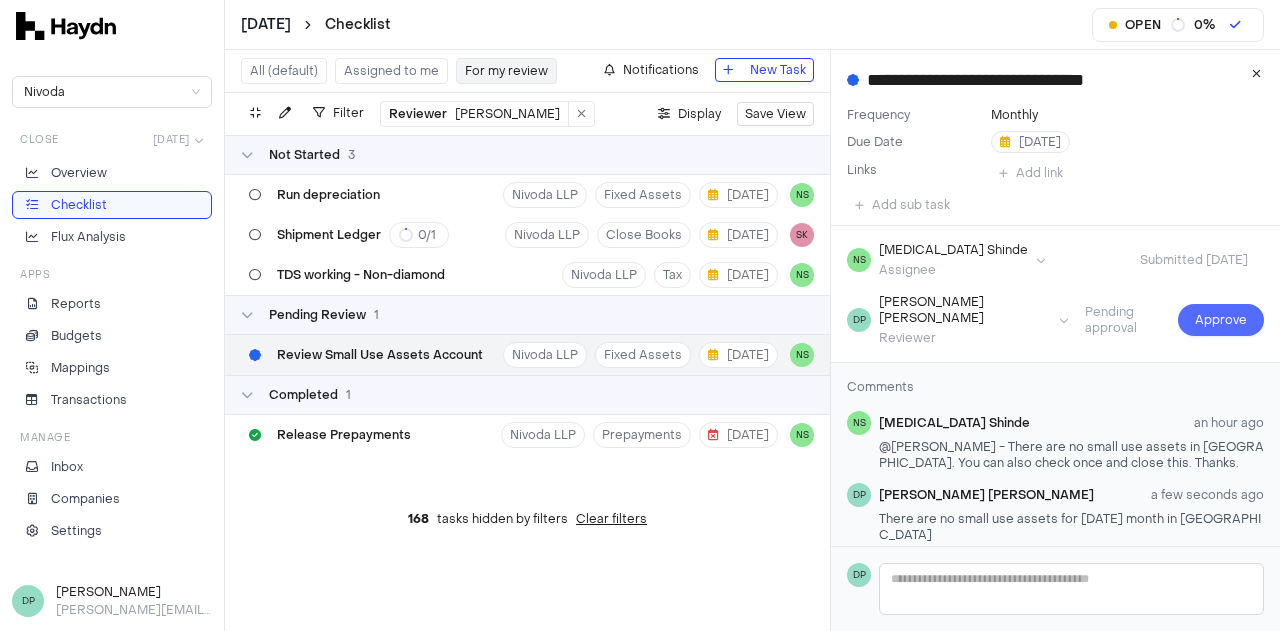 click on "Approve" at bounding box center (1221, 320) 